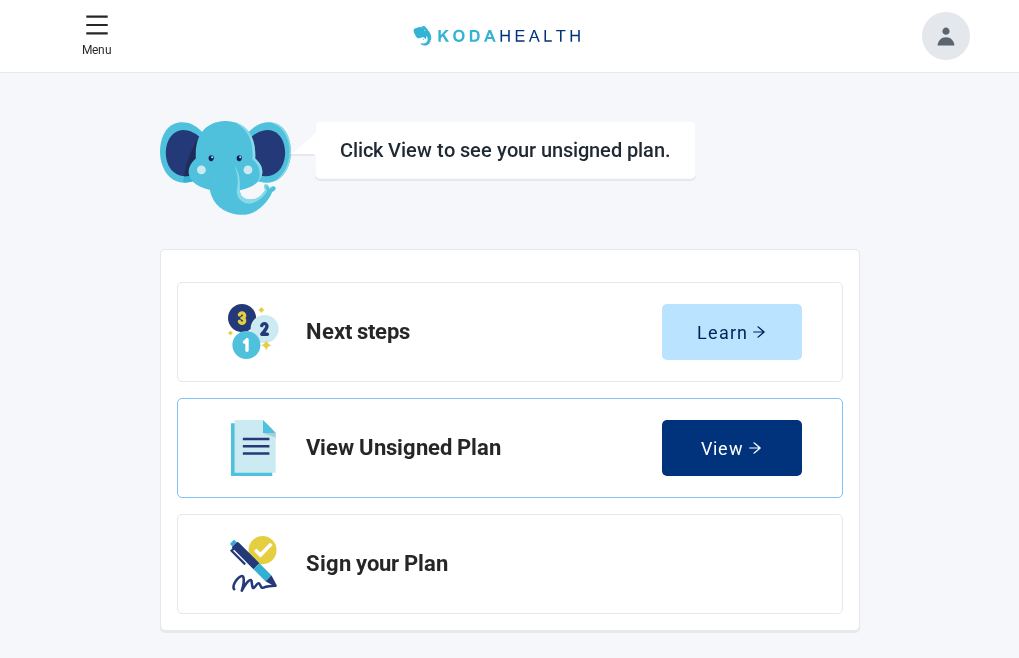 scroll, scrollTop: 0, scrollLeft: 0, axis: both 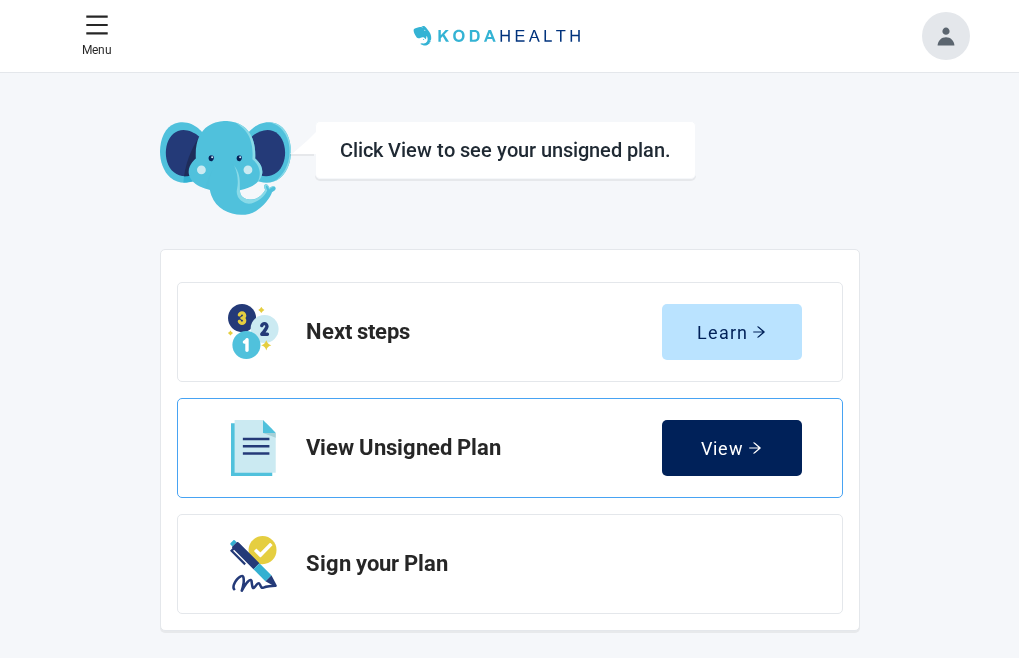 click on "View" at bounding box center [731, 448] 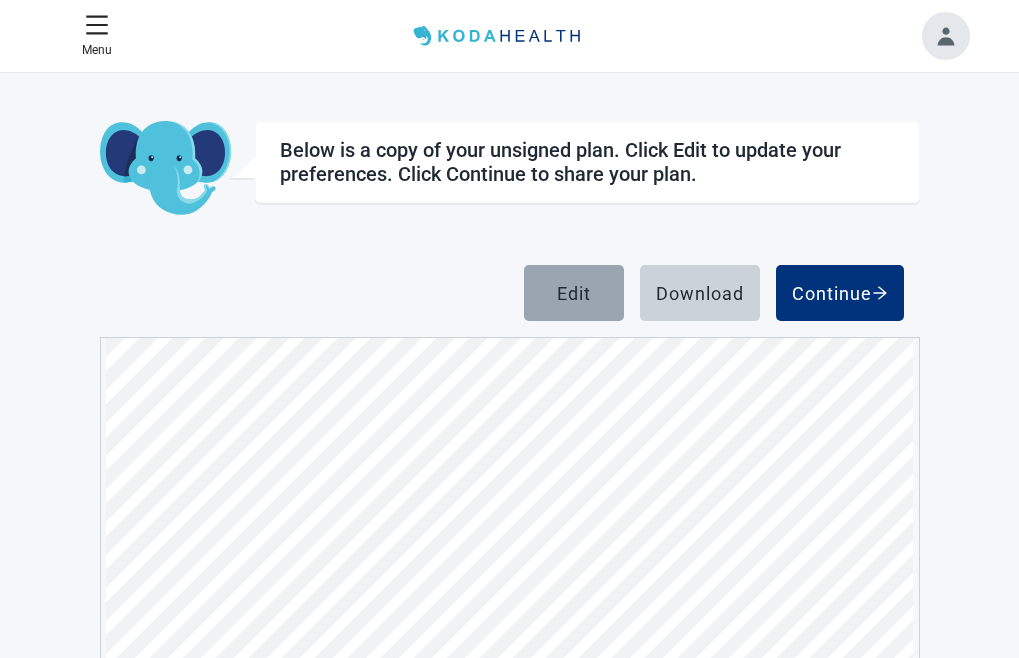 click on "Edit" at bounding box center (574, 293) 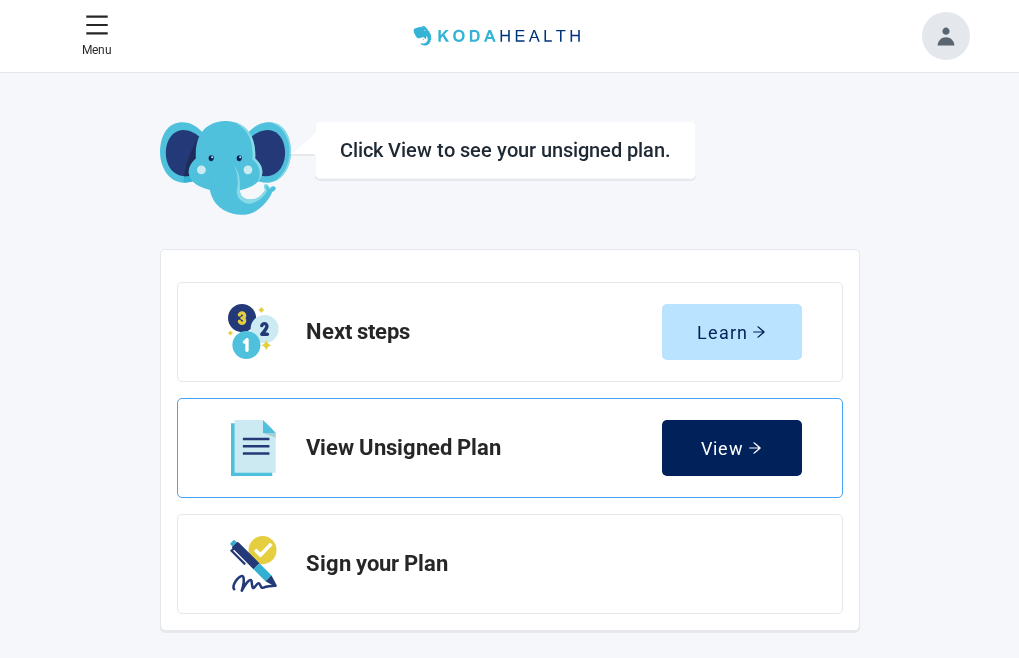 click on "View" at bounding box center (732, 448) 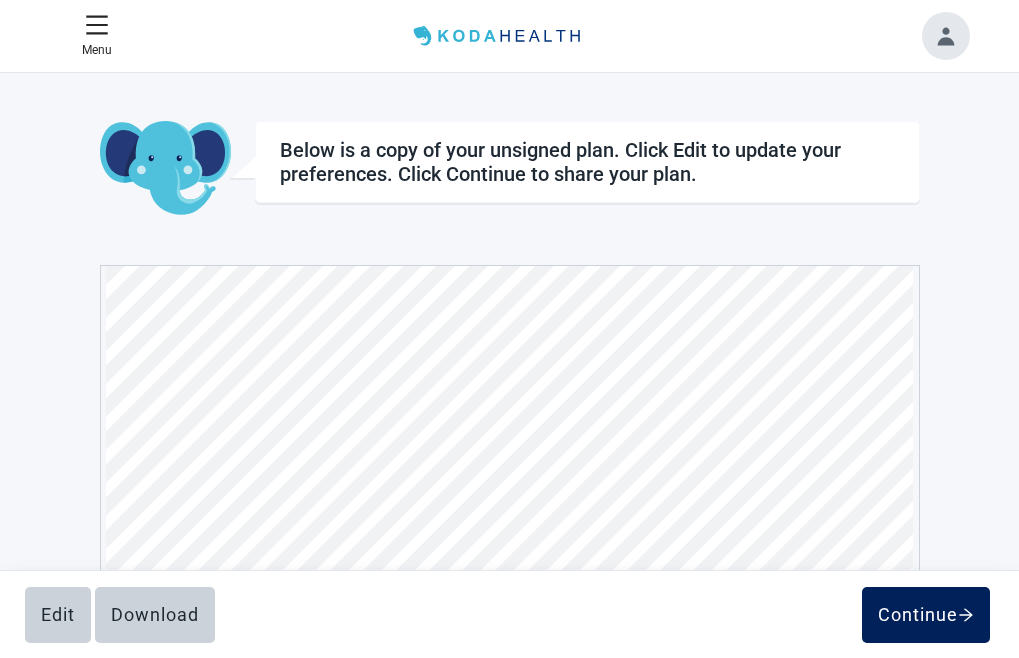 click on "Continue" at bounding box center [926, 615] 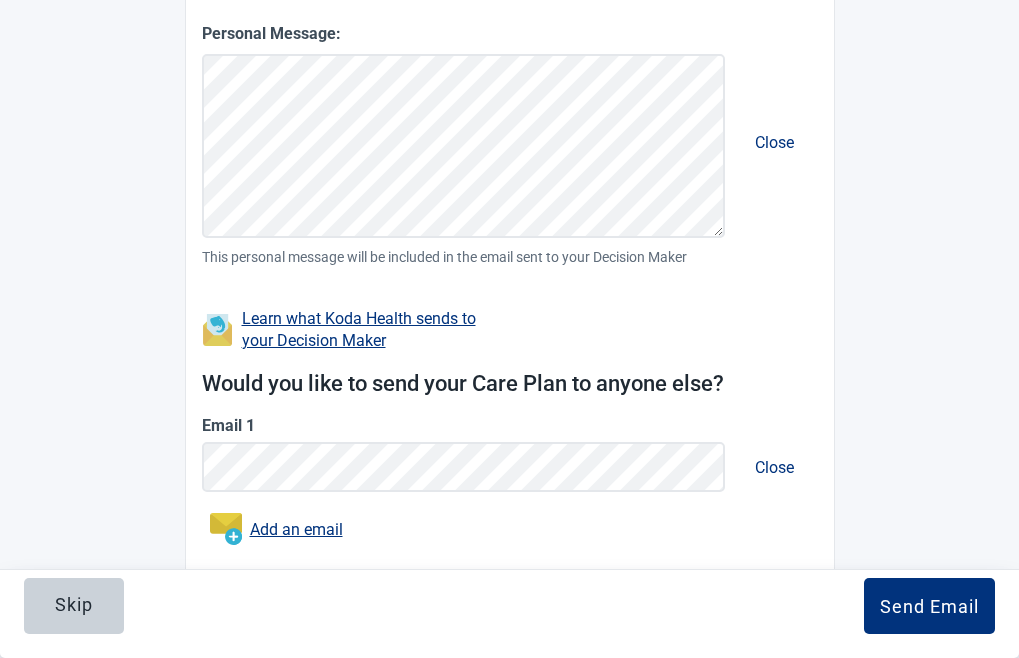 scroll, scrollTop: 560, scrollLeft: 0, axis: vertical 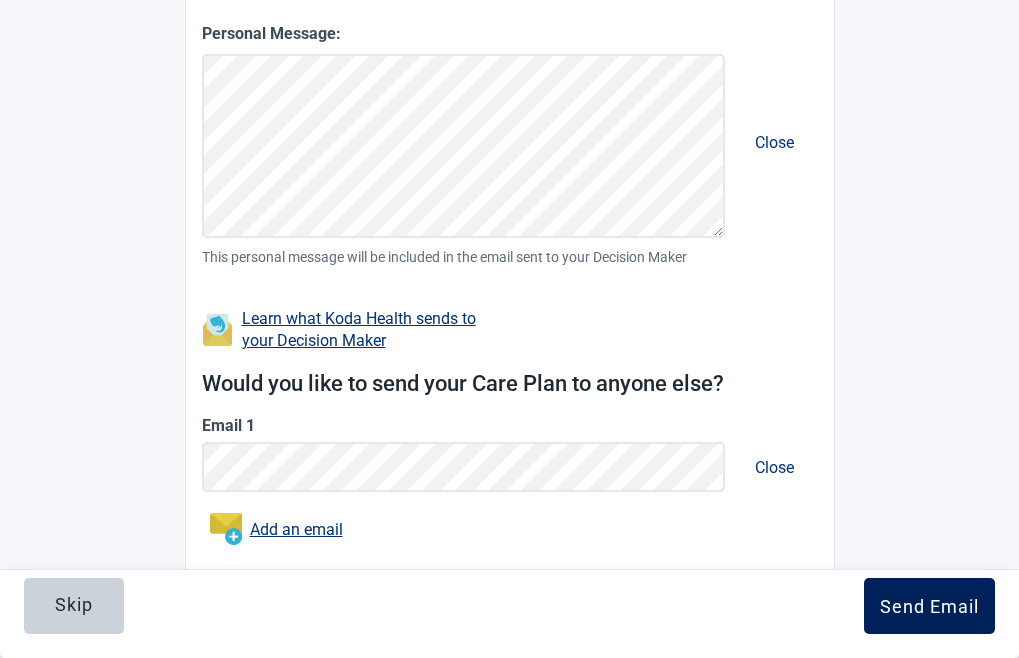 click on "Send Email" at bounding box center [929, 606] 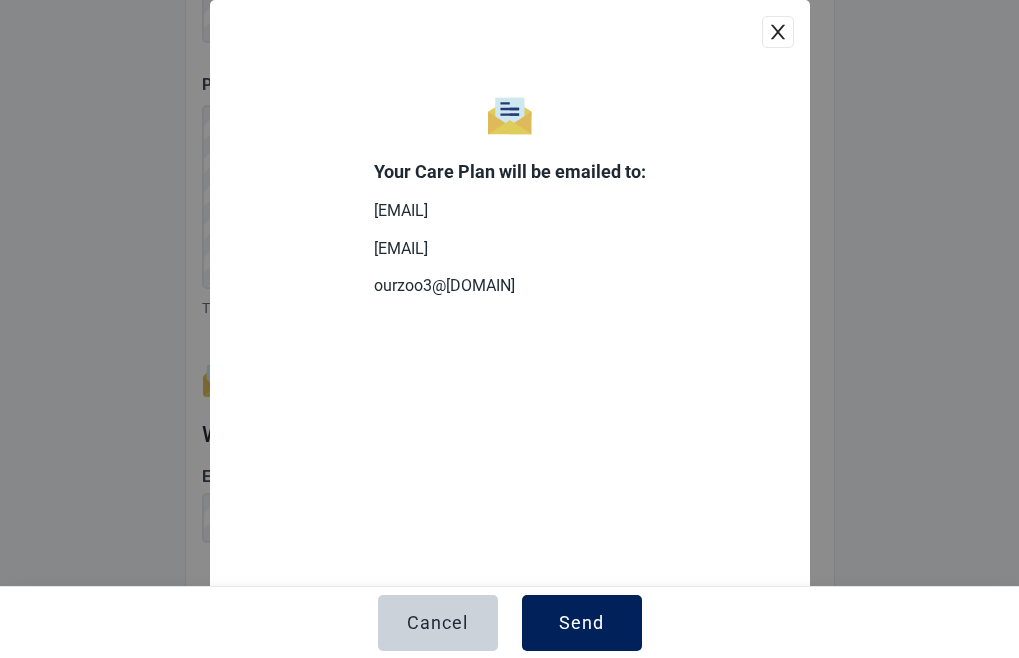 click on "Send" at bounding box center [581, 623] 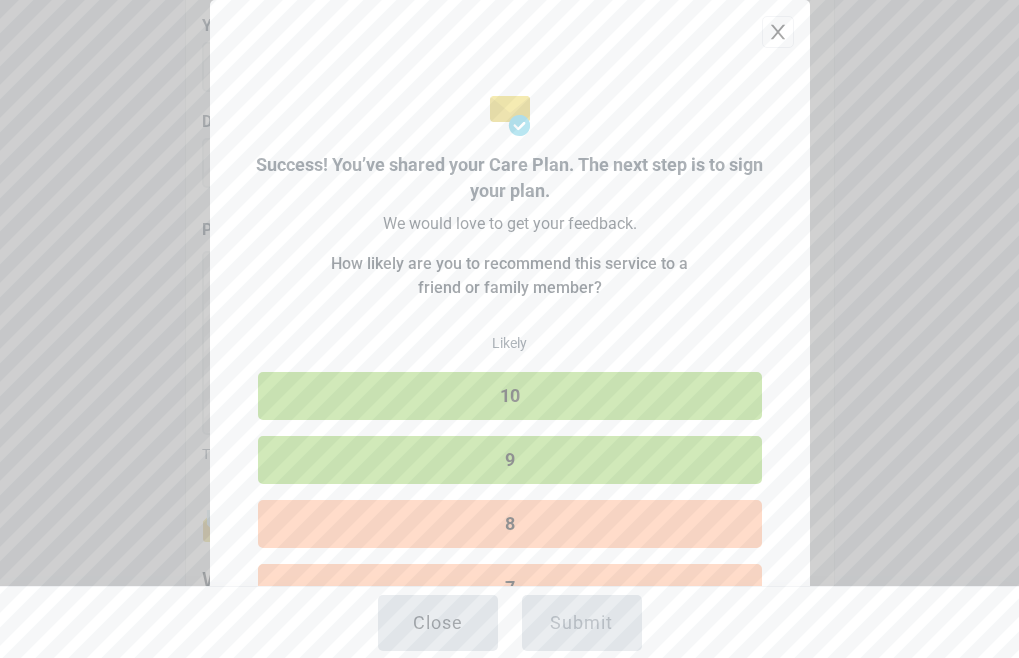 scroll, scrollTop: 628, scrollLeft: 0, axis: vertical 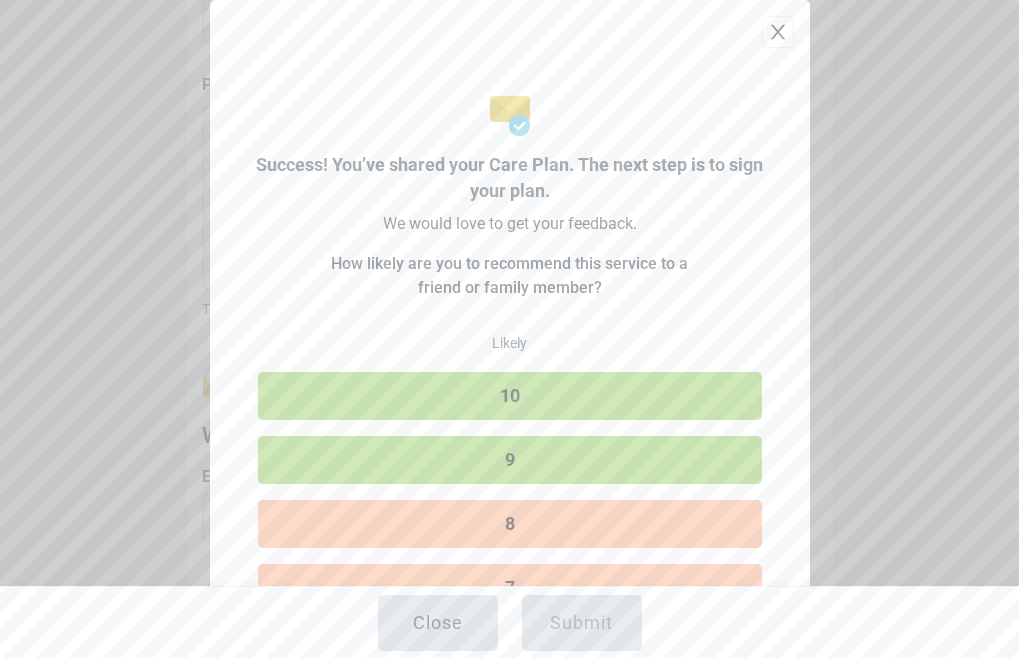click on "10" at bounding box center [510, 396] 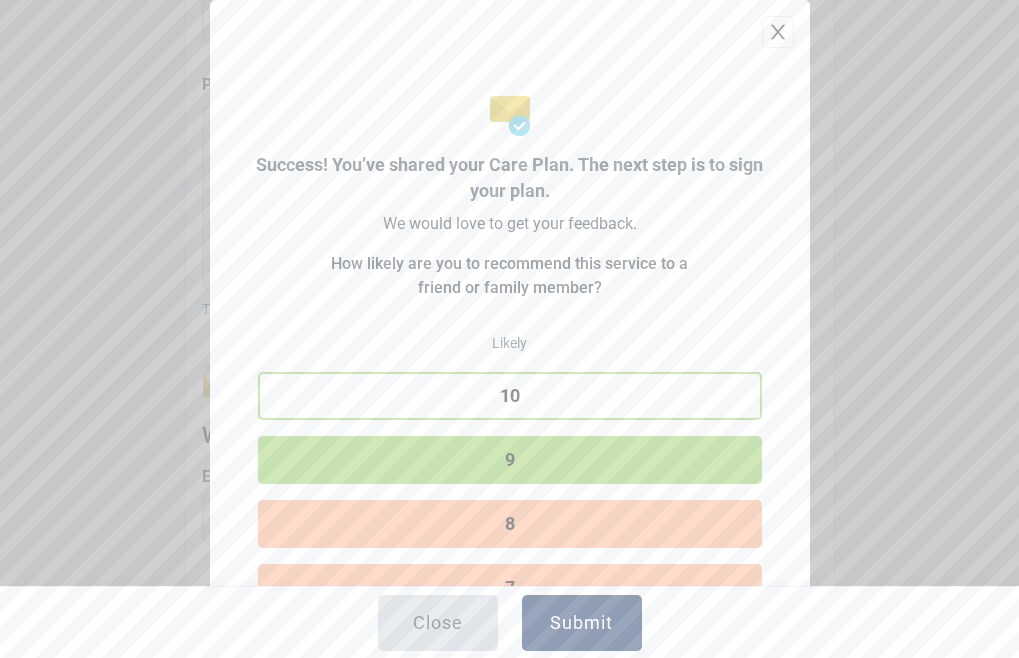 click on "Submit" at bounding box center [582, 623] 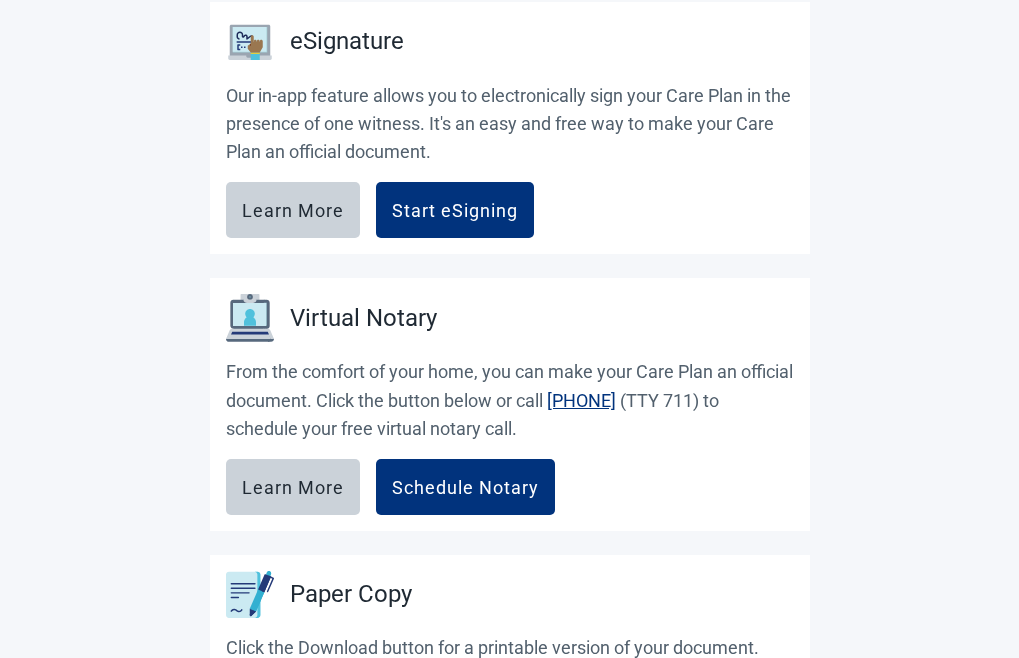 scroll, scrollTop: 513, scrollLeft: 0, axis: vertical 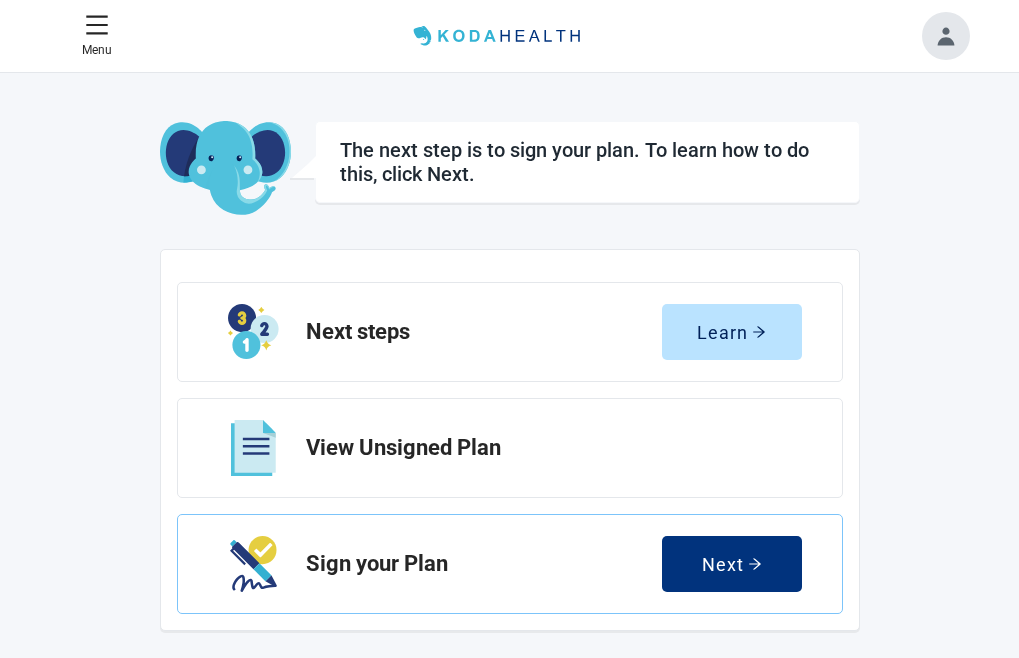 click on "View Unsigned Plan" at bounding box center [0, 0] 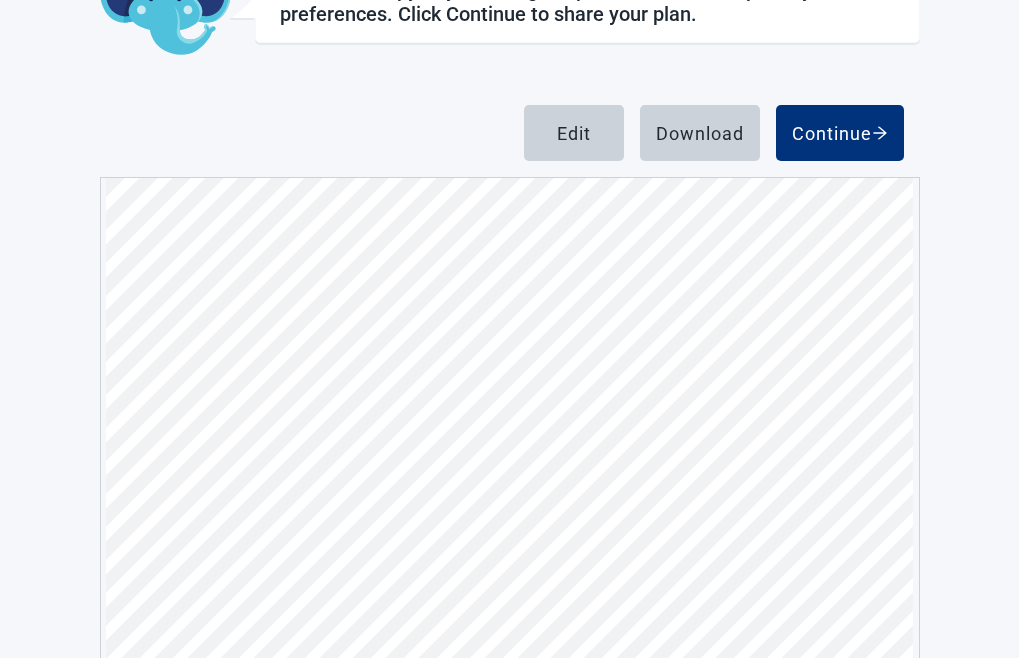 scroll, scrollTop: 239, scrollLeft: 0, axis: vertical 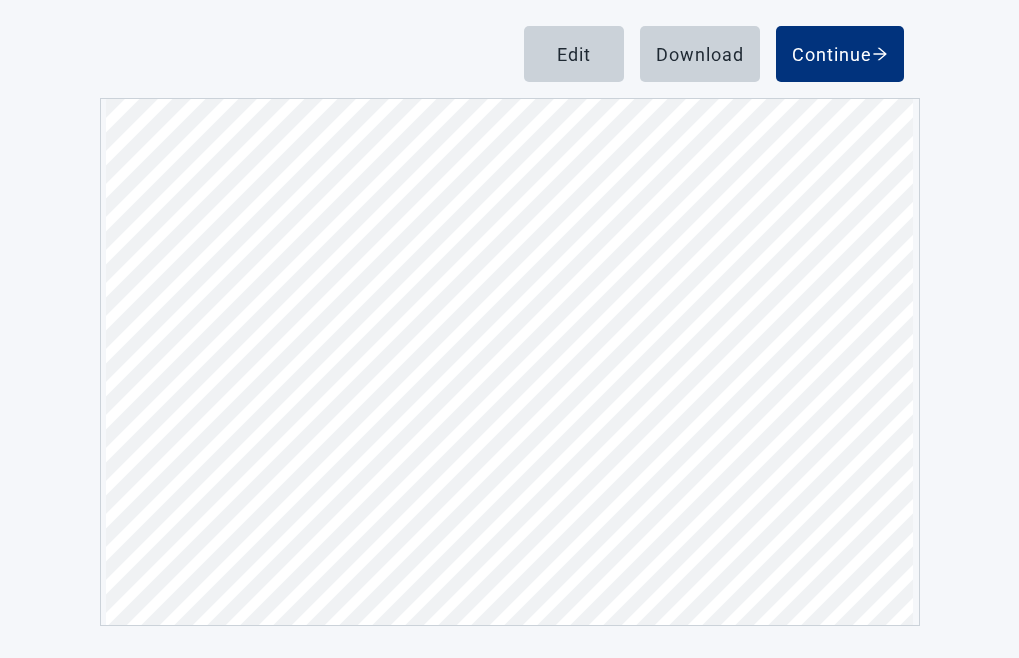 click at bounding box center [0, 0] 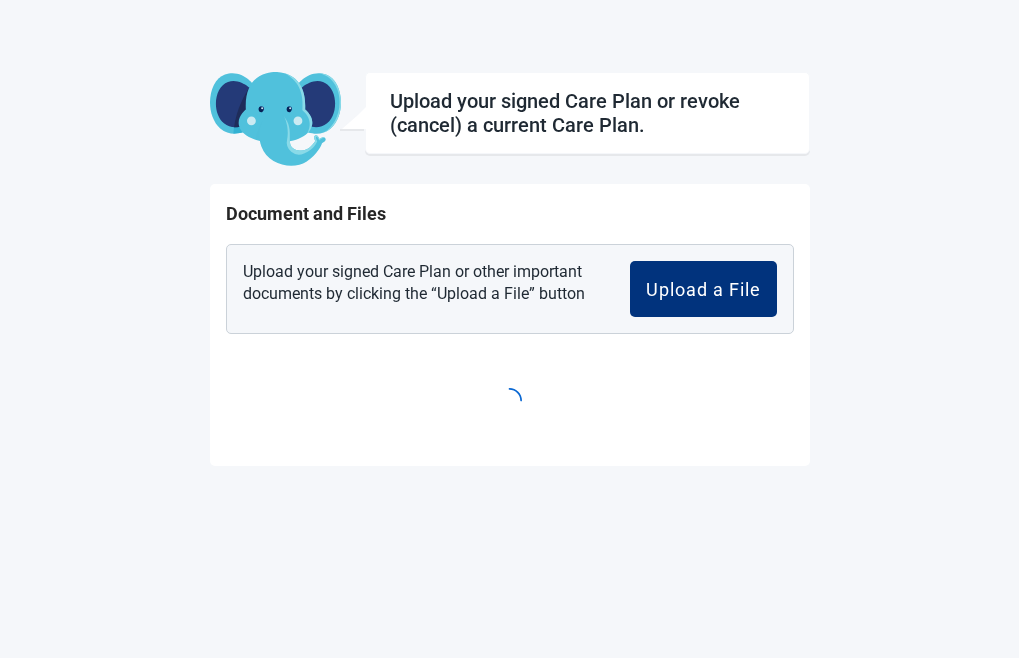 scroll, scrollTop: 73, scrollLeft: 0, axis: vertical 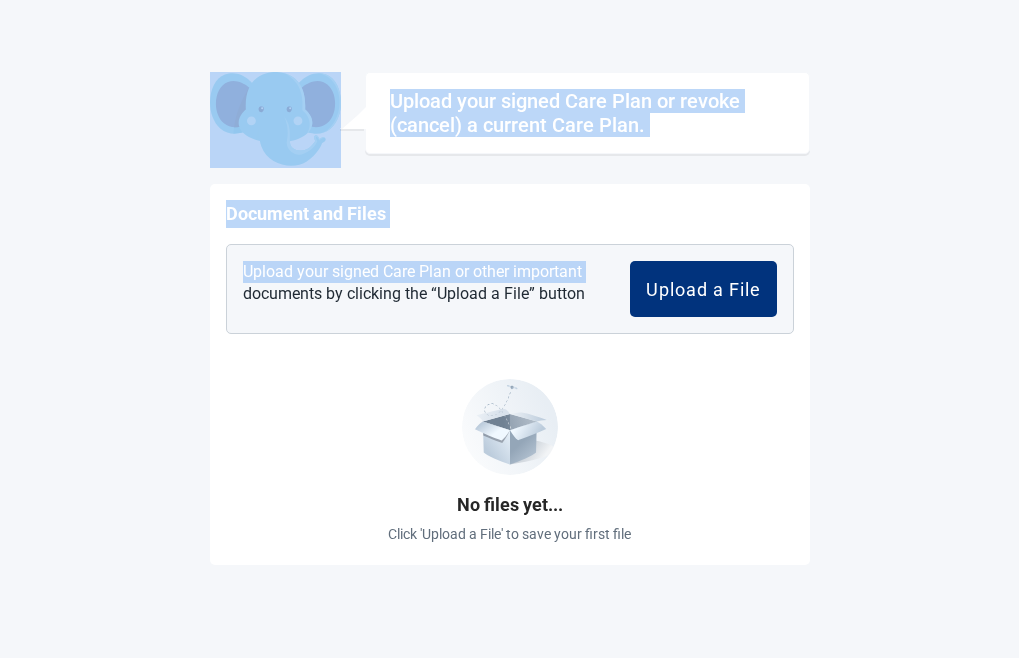 drag, startPoint x: 58, startPoint y: 370, endPoint x: 187, endPoint y: 330, distance: 135.05925 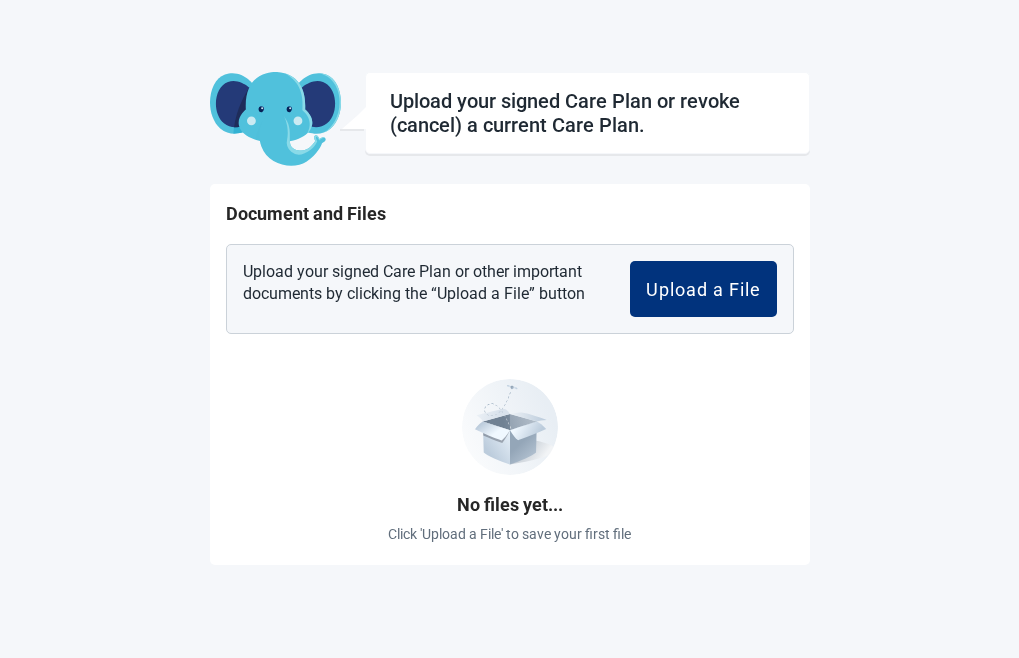 drag, startPoint x: 187, startPoint y: 330, endPoint x: 221, endPoint y: 422, distance: 98.0816 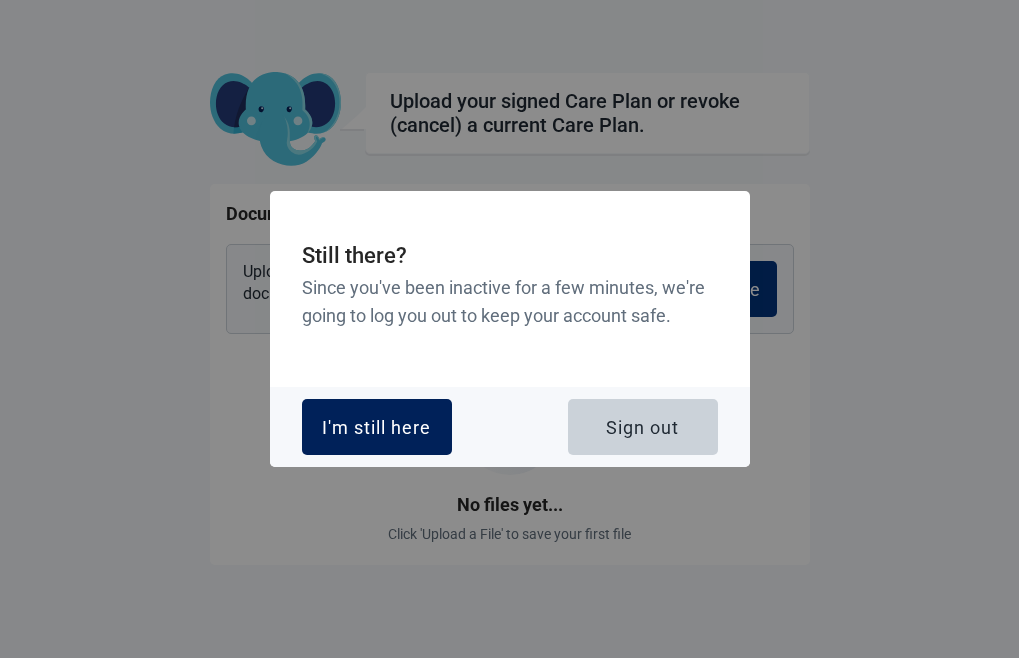 click on "I'm still here" at bounding box center [376, 427] 